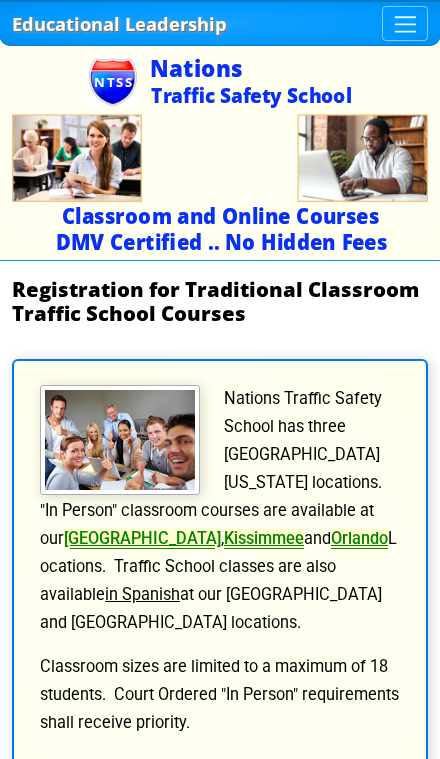 scroll, scrollTop: 0, scrollLeft: 0, axis: both 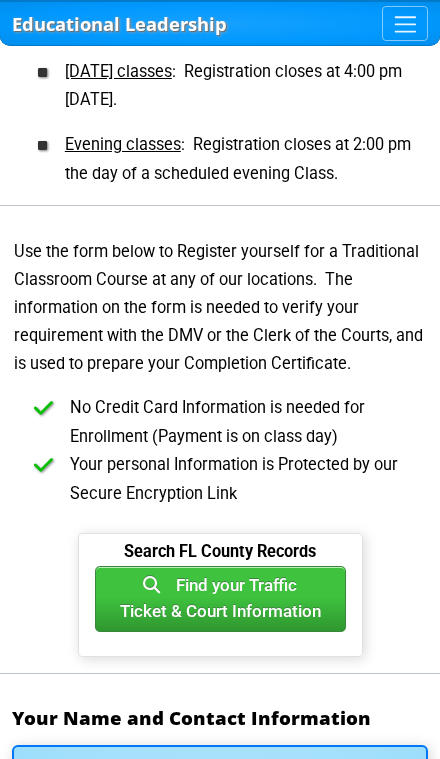 click on "Find your Traffic Ticket & Court Information" at bounding box center (220, 599) 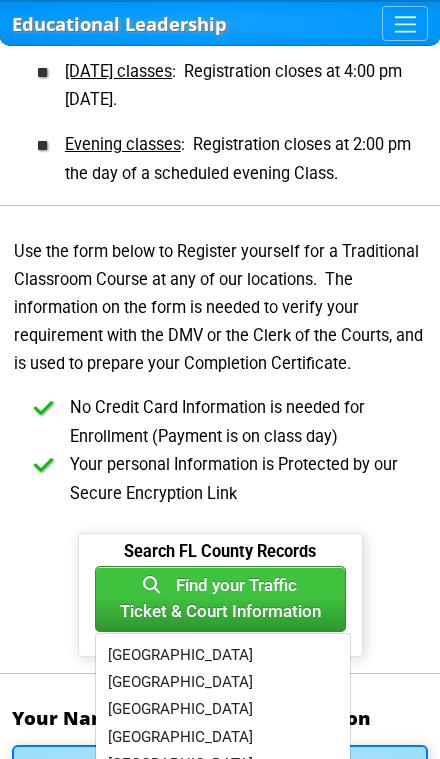 click on "Brevard County" at bounding box center [223, 764] 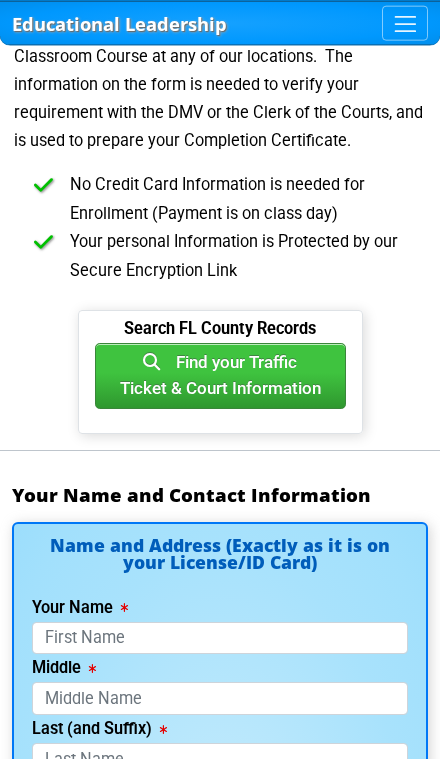 scroll, scrollTop: 2204, scrollLeft: 0, axis: vertical 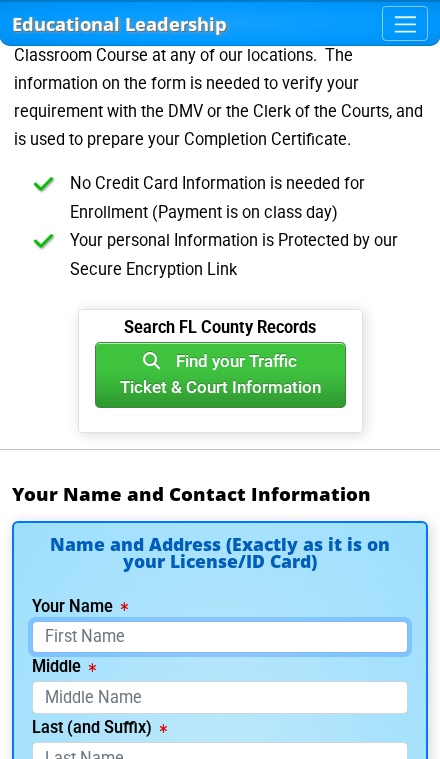 click on "Your Name" at bounding box center [220, 637] 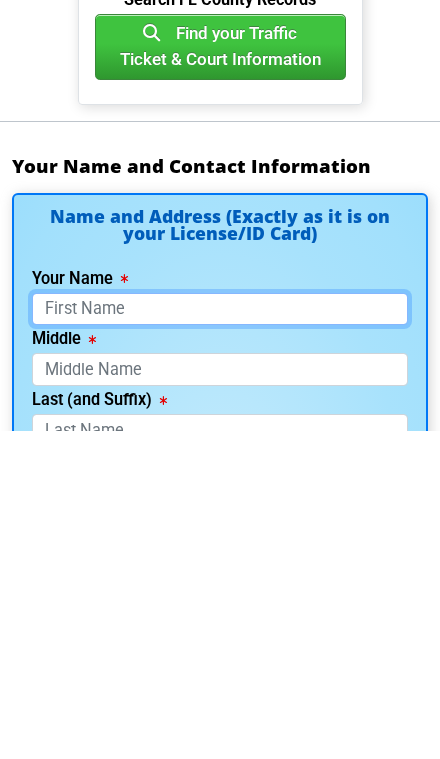 type on "Morgan" 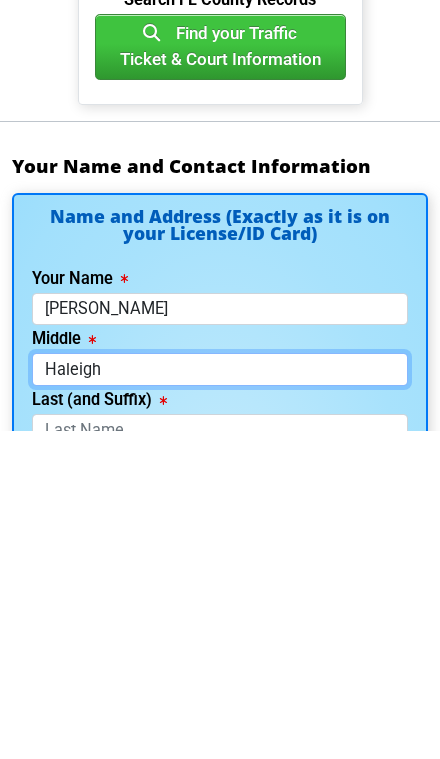 type on "Haleigh" 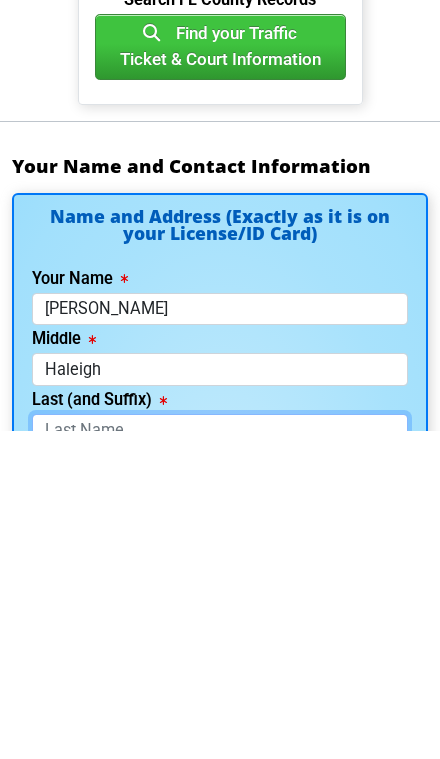 click on "Last (and Suffix)" at bounding box center [220, 758] 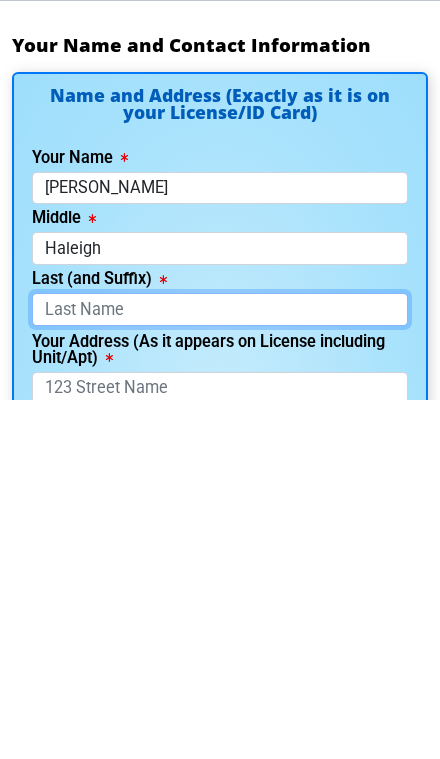 type on "Stewart" 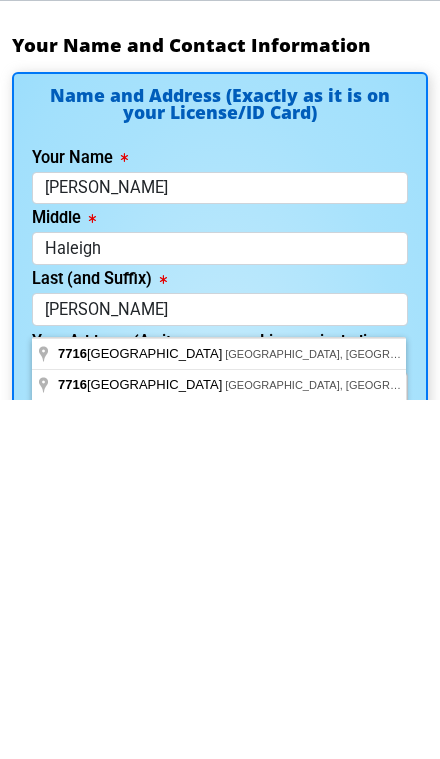 type on "7716 Greenboro Drive" 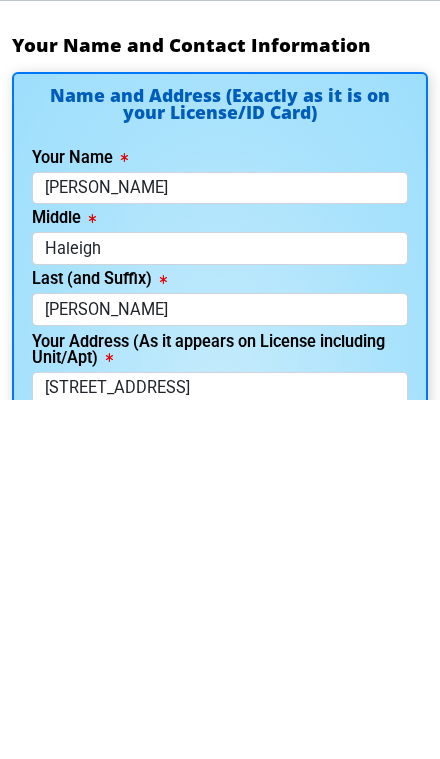 scroll, scrollTop: 2654, scrollLeft: 0, axis: vertical 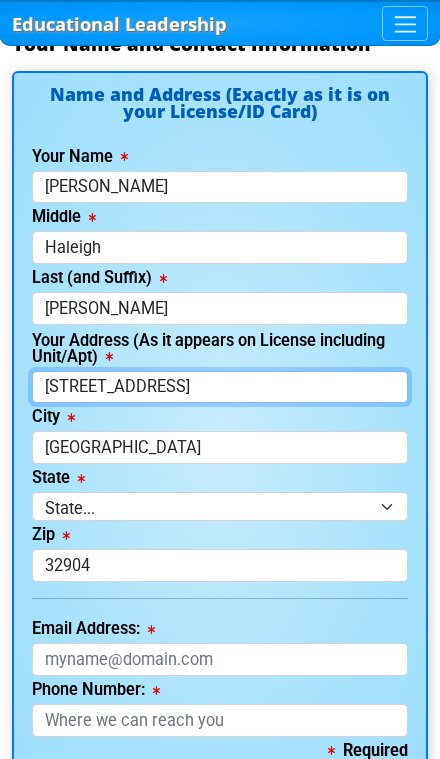 click on "7716 Greenboro Drive" at bounding box center (220, 387) 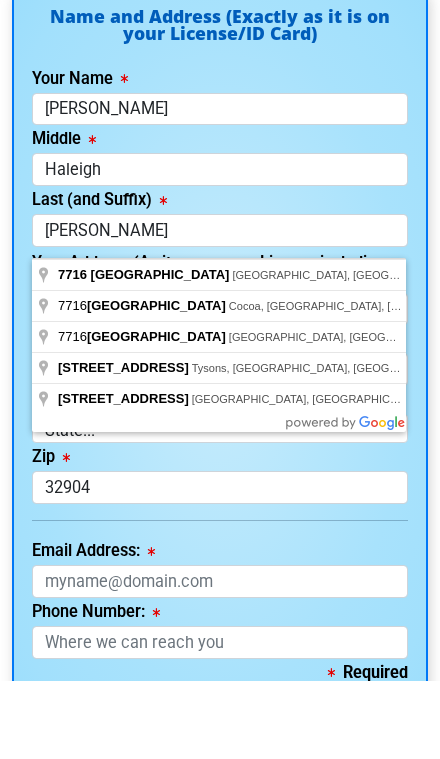 click on "Email Address:
This field is required." at bounding box center (220, 646) 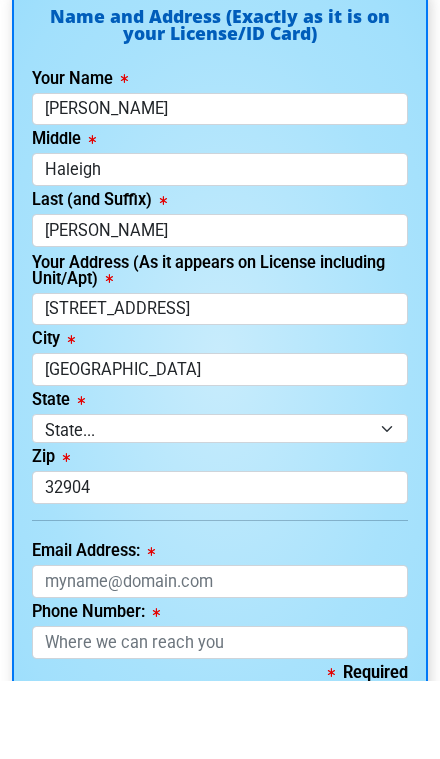 scroll, scrollTop: 2732, scrollLeft: 0, axis: vertical 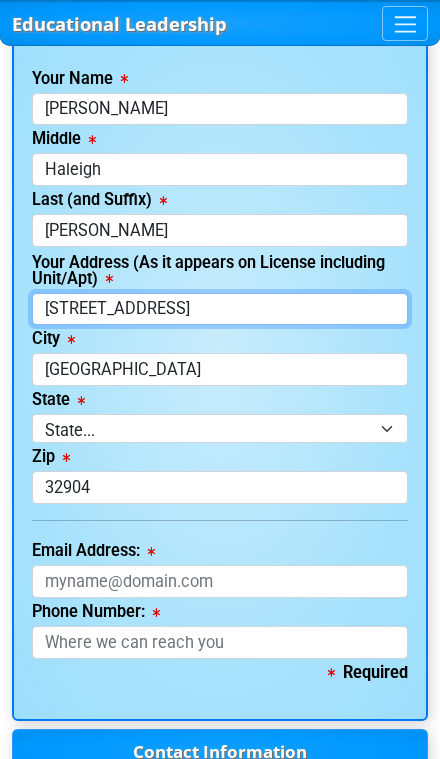 click on "7716 Greenboro Drive" at bounding box center [220, 309] 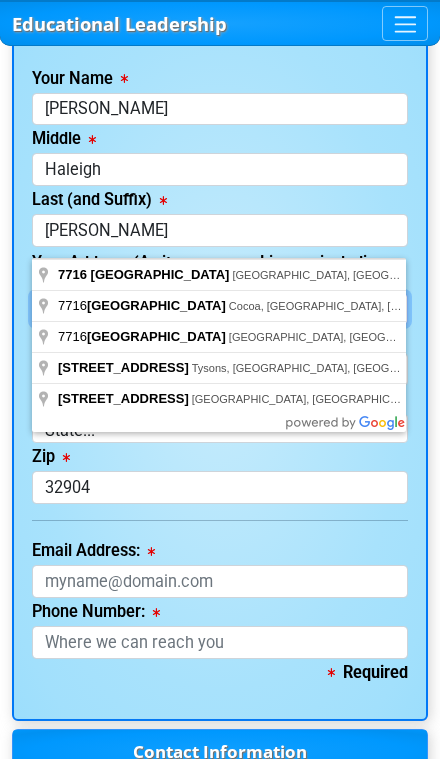 scroll, scrollTop: 2732, scrollLeft: 0, axis: vertical 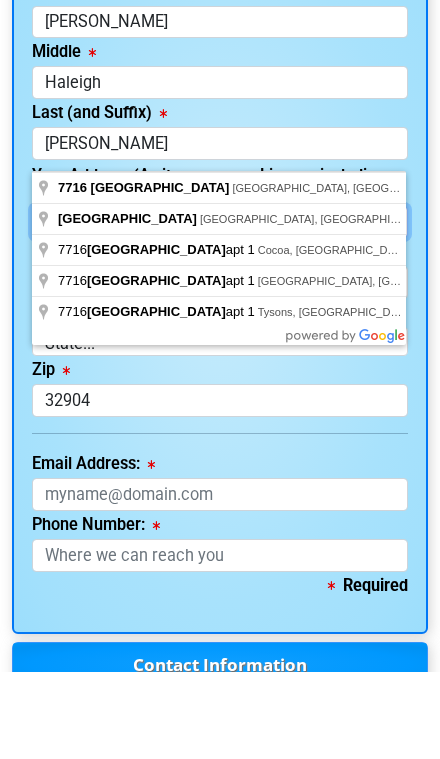 type on "7716 Greenboro Drive apt1" 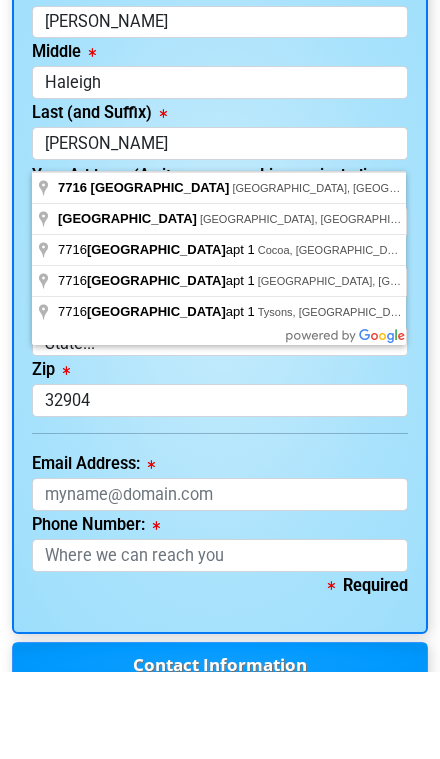 click on "Your Address (As it appears on License including Unit/Apt)" at bounding box center (220, 271) 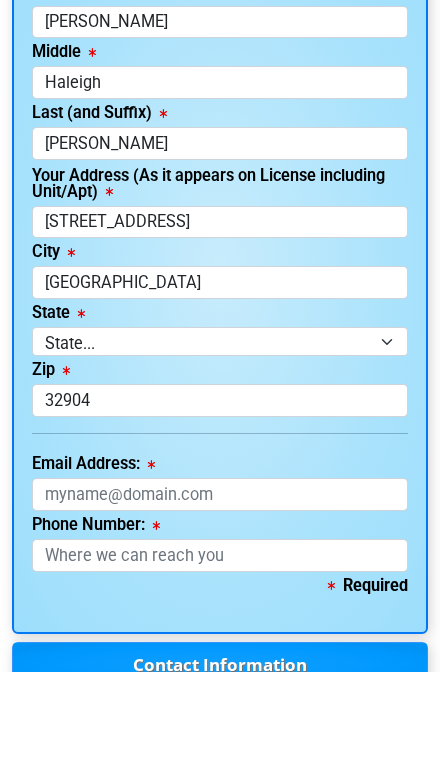 scroll, scrollTop: 2820, scrollLeft: 0, axis: vertical 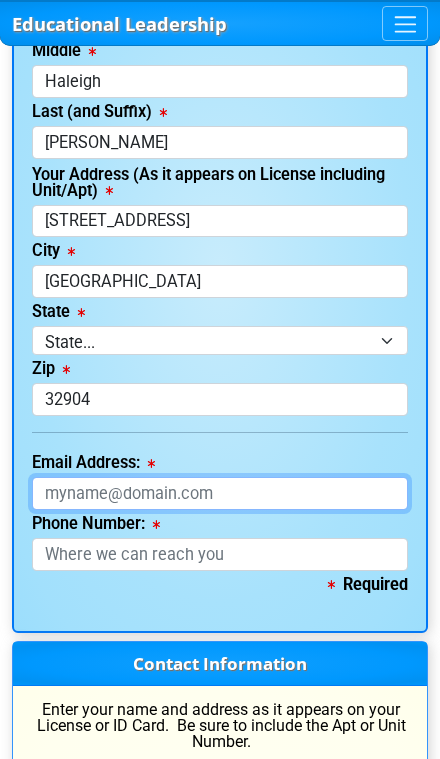 click on "Email Address:" at bounding box center [220, 493] 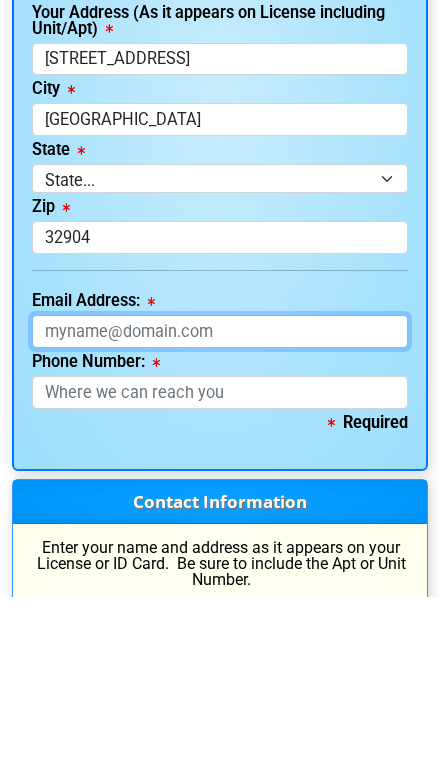 type on "stewartmorgan587@gmail.com" 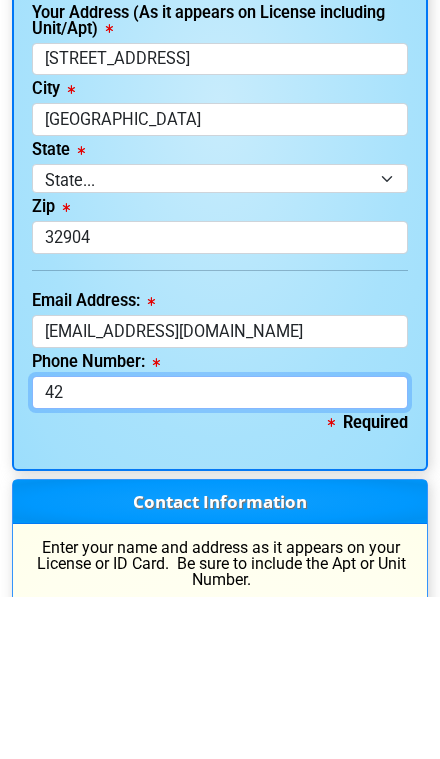 type on "4" 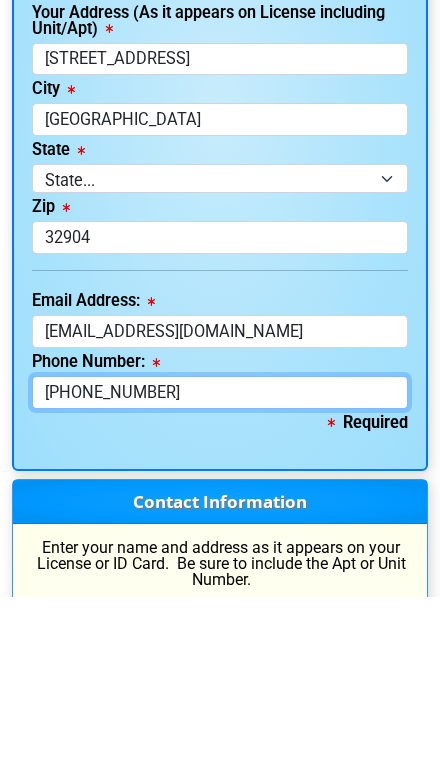 type on "321-210-6906" 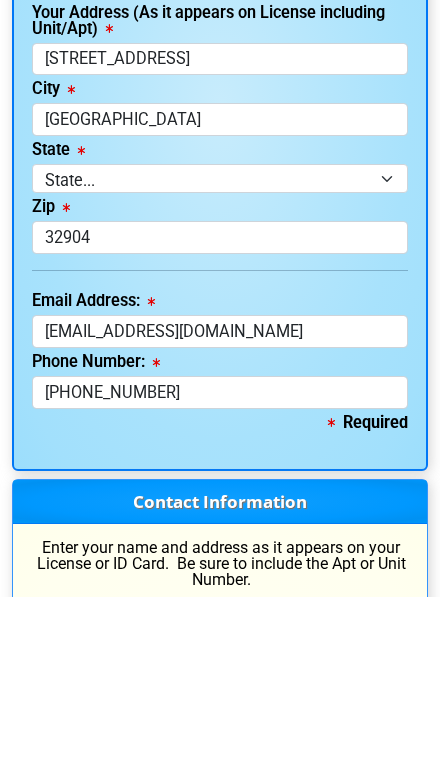 click on "Contact Information" at bounding box center [220, 665] 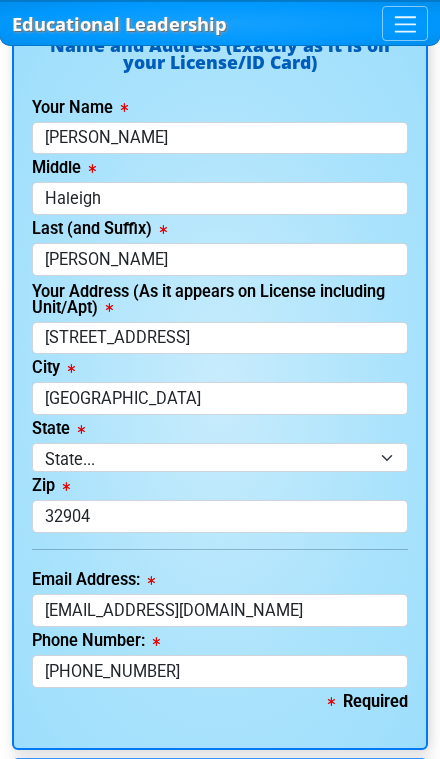 scroll, scrollTop: 2700, scrollLeft: 0, axis: vertical 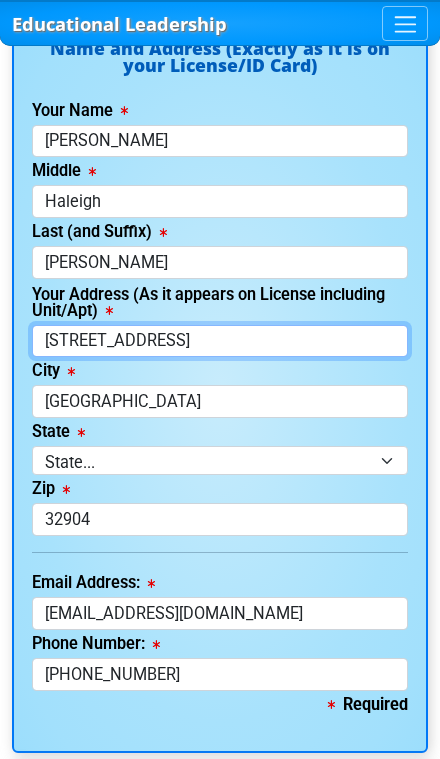 click on "7716 Greenboro Drive apt1" at bounding box center (220, 341) 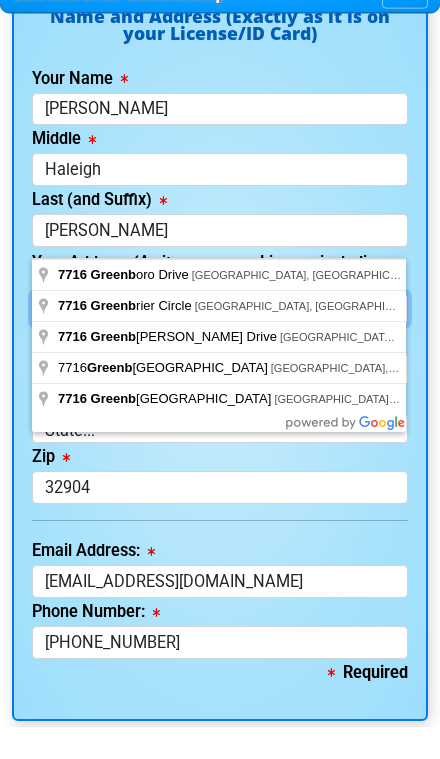 type on "7716" 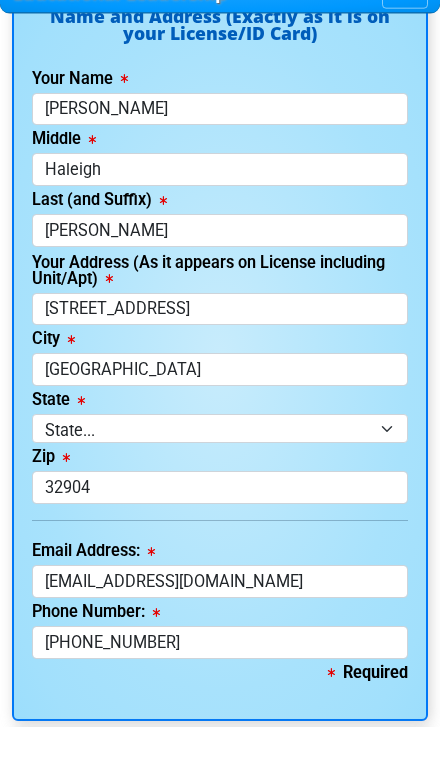 scroll, scrollTop: 2731, scrollLeft: 0, axis: vertical 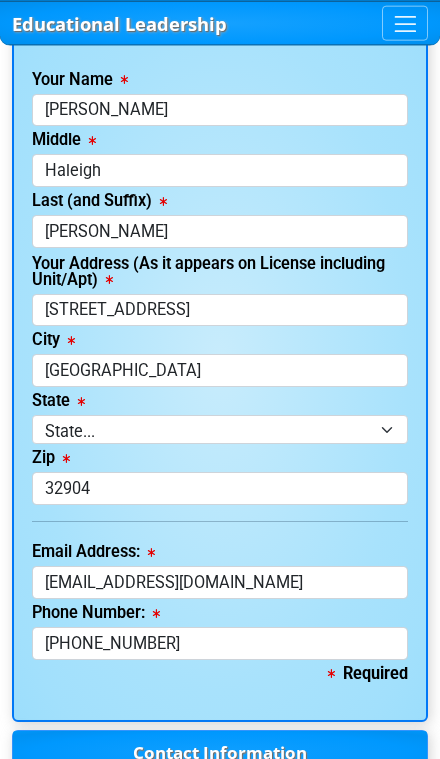 type on "1446 Overlook Terrace" 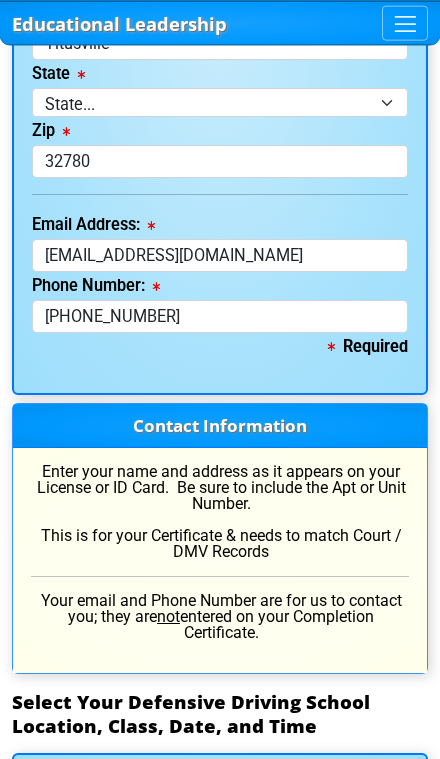 scroll, scrollTop: 3059, scrollLeft: 0, axis: vertical 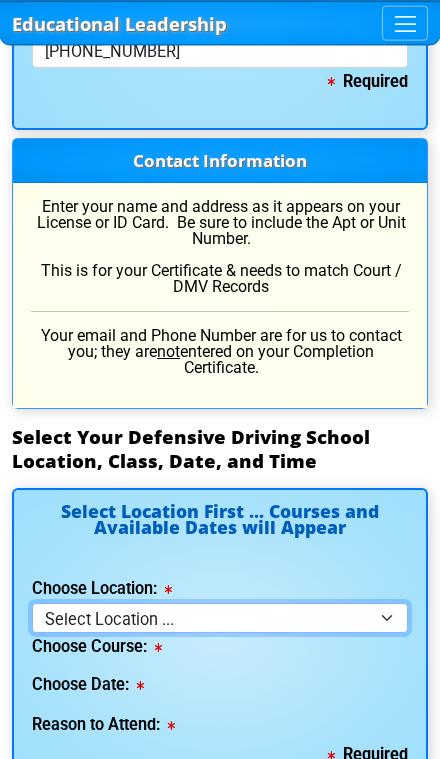 click on "Select Location ... Tampa Orlando Kissimmee Tampa - en español Kissimmee - en español Live Virtual Classroom via MS Teams" at bounding box center (220, 617) 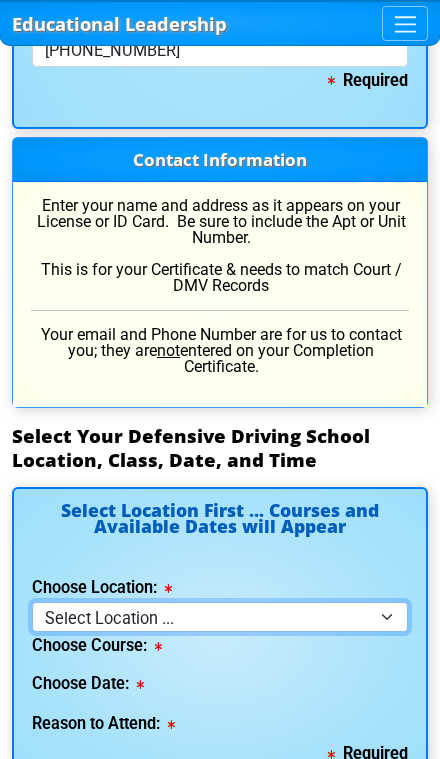 select on "3" 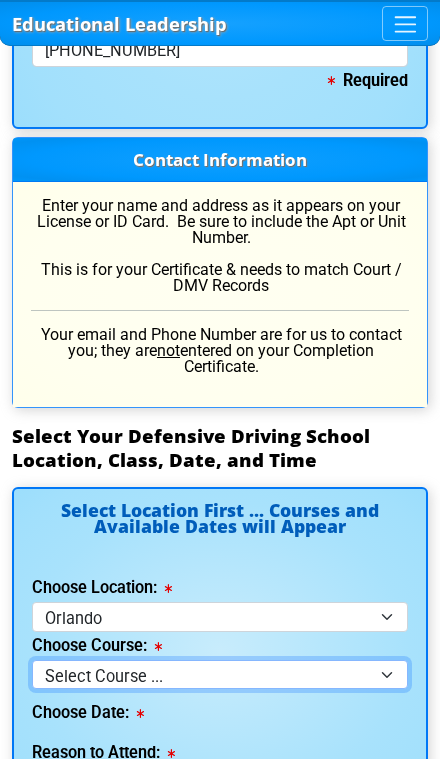 click on "Select Course ... 4 Hour Under 25 Class (STOP or Youthful Offender) 8 Hour Aggressive Driver Class 8 Hour DDS/DDC for Basic or Intermediate Course 8 Hour DWLS/R / FACT Course" at bounding box center (220, 674) 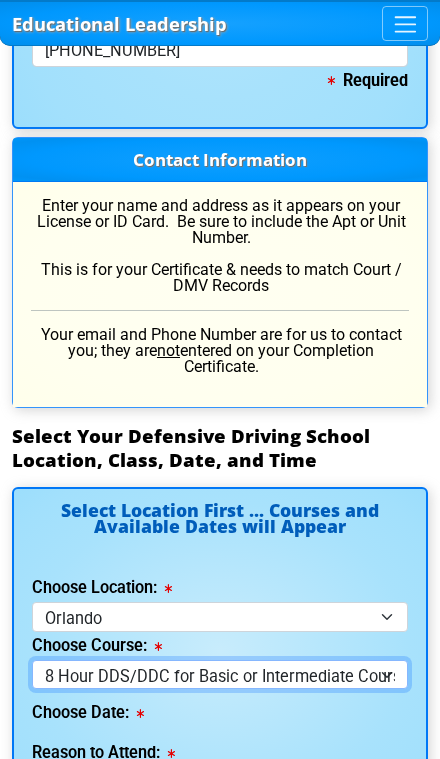 select 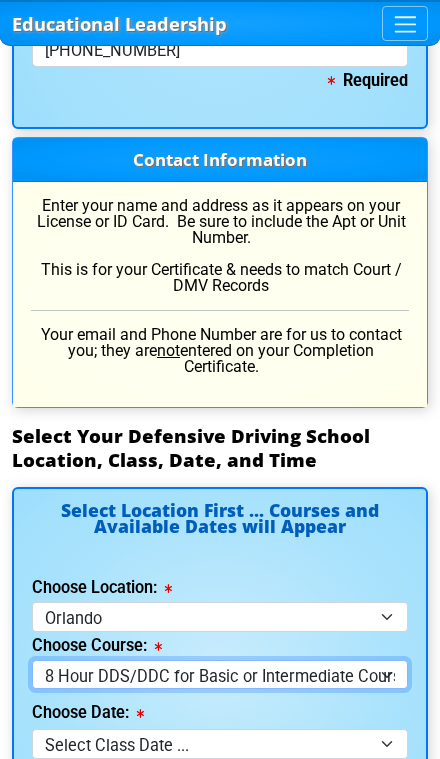 click on "Select Course ... 4 Hour Under 25 Class (STOP or Youthful Offender) 8 Hour Aggressive Driver Class 8 Hour DDS/DDC for Basic or Intermediate Course 8 Hour DWLS/R / FACT Course" at bounding box center (220, 674) 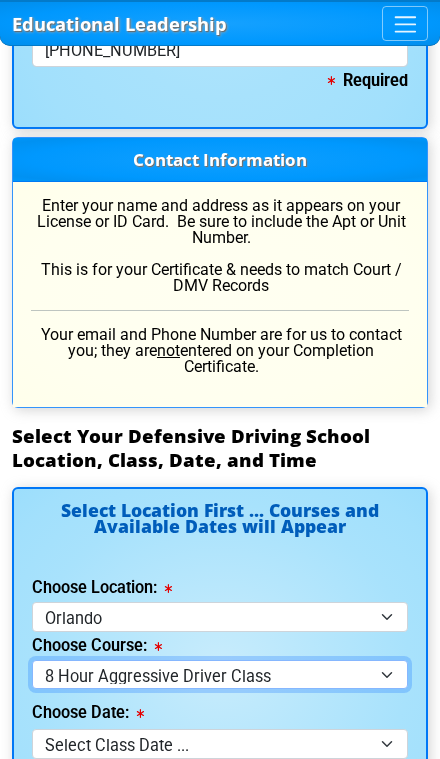 select 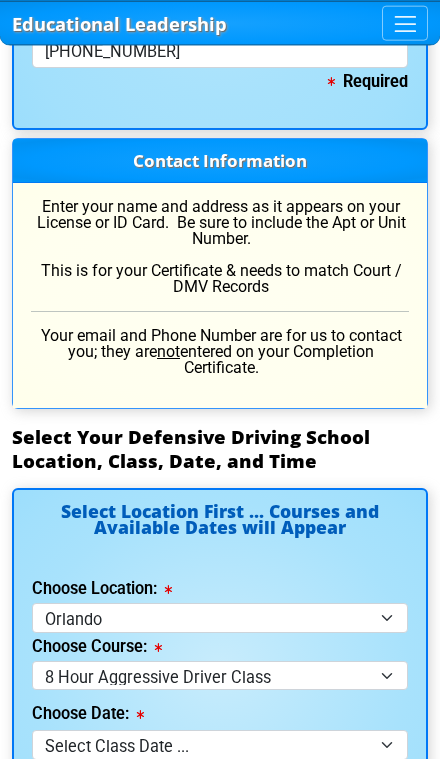 scroll, scrollTop: 3324, scrollLeft: 0, axis: vertical 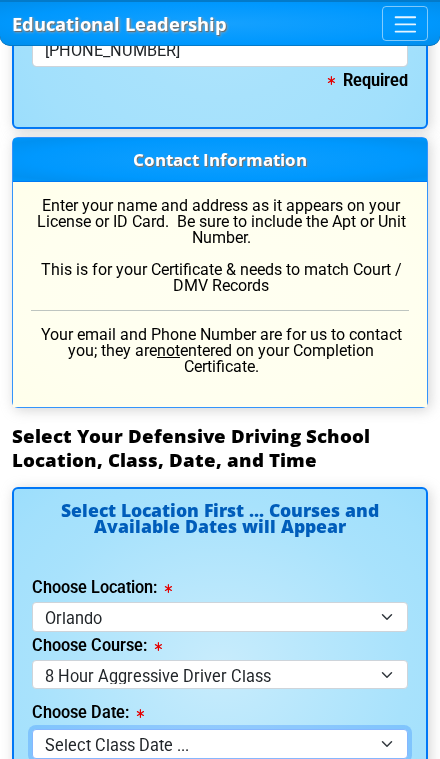 click on "Select Class Date ... Aug 2 -- (Saturday from 9:00am-6:00pm)" at bounding box center (220, 743) 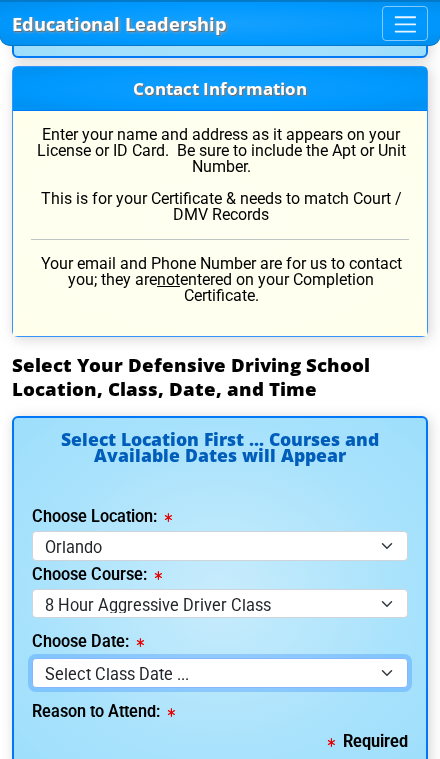 scroll, scrollTop: 3407, scrollLeft: 0, axis: vertical 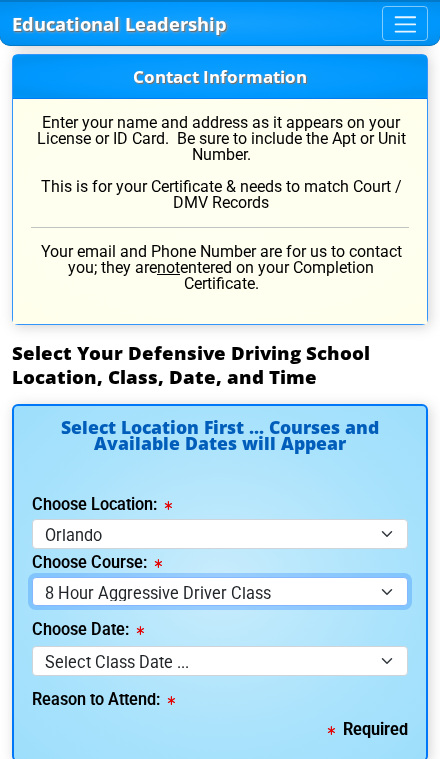 click on "Select Course ... 4 Hour Under 25 Class (STOP or Youthful Offender) 8 Hour Aggressive Driver Class 8 Hour DDS/DDC for Basic or Intermediate Course 8 Hour DWLS/R / FACT Course" at bounding box center (220, 591) 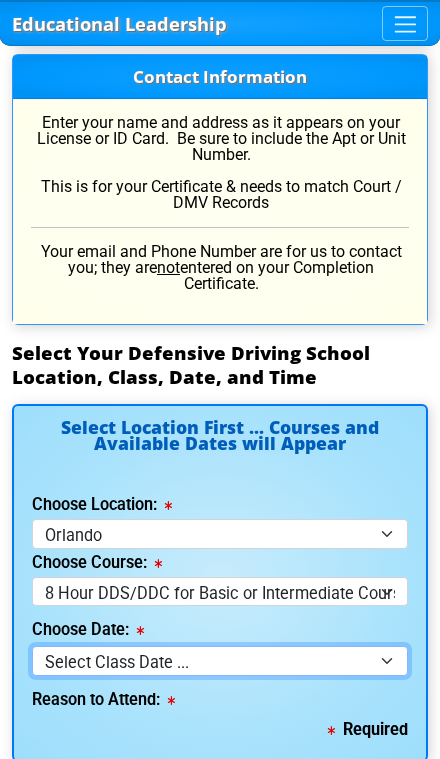 click on "Select Class Date ... Aug 2 -- (Saturday from 9:00am-6:00pm)" at bounding box center [220, 660] 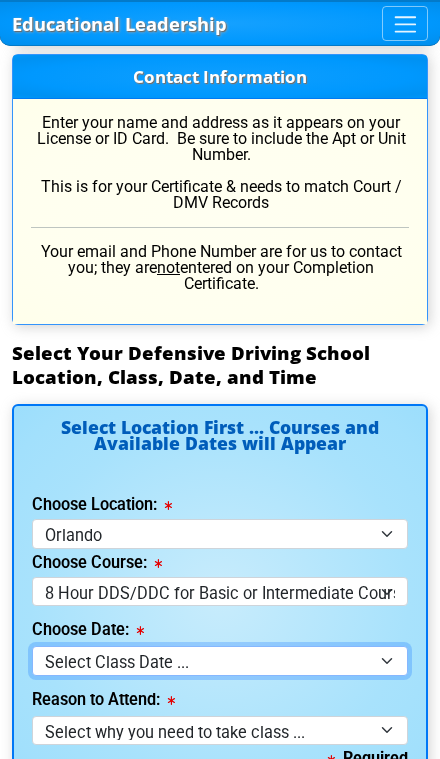 click on "Select Class Date ... Aug 2 -- (Saturday from 9:00am-6:00pm)" at bounding box center [220, 660] 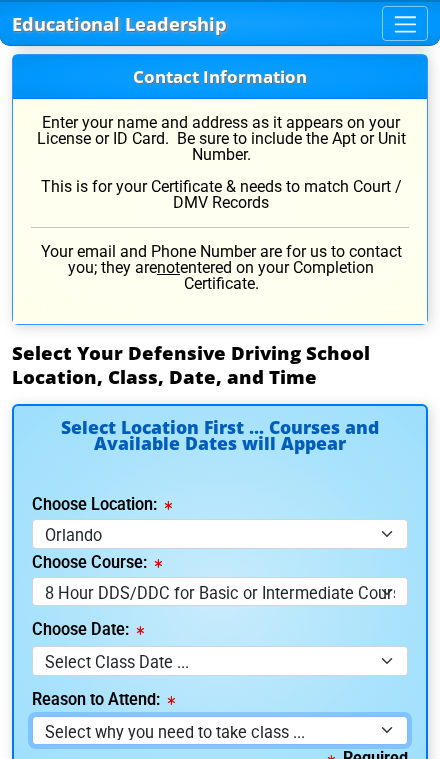 click on "Select why you need to take class ... Court Order - 8 Hour DDS / Intermediate Course Pre-Trial Plea - 8 Hour Defensive Driving Course (DDC) Employer Required - 8 Hour Defensive Driving Course (DDC)" at bounding box center [220, 730] 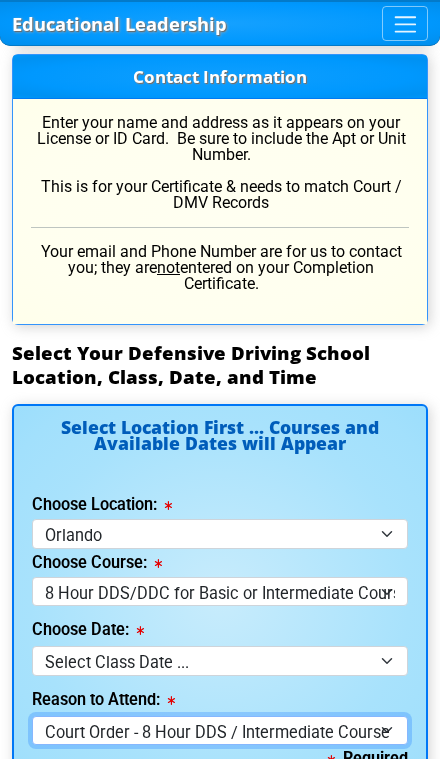 click on "Select why you need to take class ... Court Order - 8 Hour DDS / Intermediate Course Pre-Trial Plea - 8 Hour Defensive Driving Course (DDC) Employer Required - 8 Hour Defensive Driving Course (DDC)" at bounding box center [220, 730] 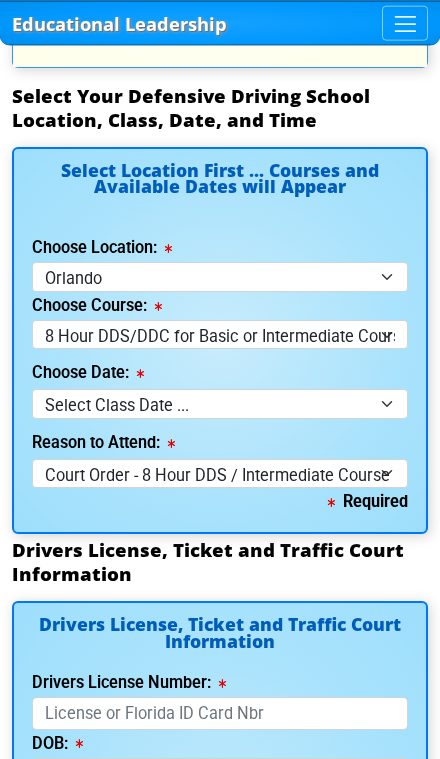 scroll, scrollTop: 3670, scrollLeft: 0, axis: vertical 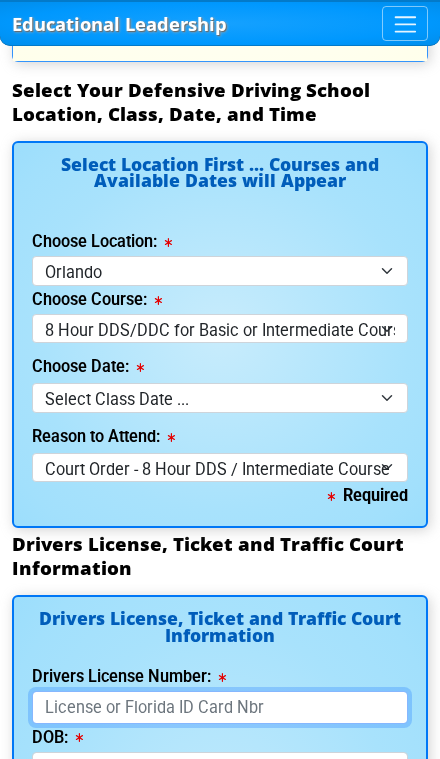 click on "Drivers License Number:" at bounding box center (220, 707) 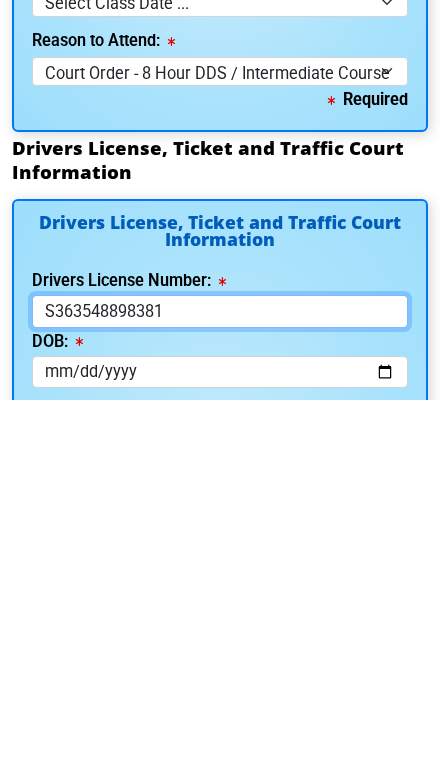 type on "S363548898381" 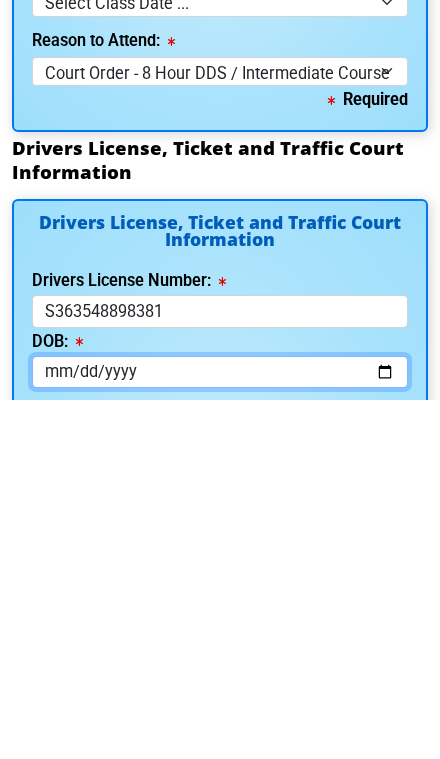 click on "DOB:" at bounding box center [220, 731] 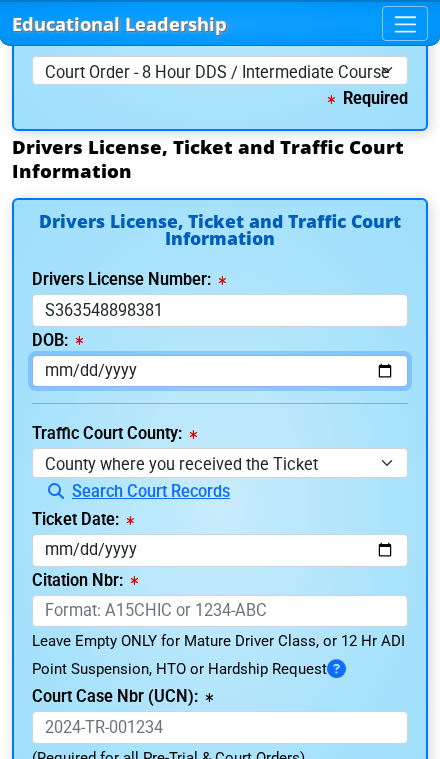 type on "1989-09-18" 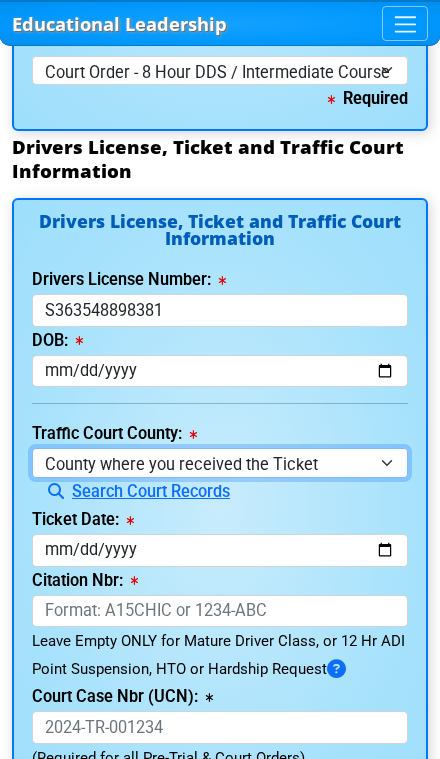 click on "County where you received the Ticket
Out of State
Out of State - Georgia
Out of State - North Carolina
Out of State - Virginia
Alachua County
Baker County
Bay County
Bradford County
Brevard County
Broward County
Calhoun County
Charlotte County
Citrus County
Clay County
Collier County
Columbia County
Dade County
Desoto County
Dixie County
Duval County
Escambia County
Flagler County
Franklin County
Gadsden County
Gilchrist County
Glades County
Gulf County
Hamilton County
Hardee County
Hendry County
Hernando County
Highlands County
Hillsborough County
Holmes County
Indian County
Jackson County
Jefferson County
Lafayette County
Lake County
Lee County
Leon County
Levy County
Liberty County
Madison County
Manatee County
Marion County
Martin County
Monroe County
Nassau County
Not Set County
Okaloosa County
Okeechobee County
Orange County
Osceola County
Palm Beach County
Pasco County" at bounding box center (220, 462) 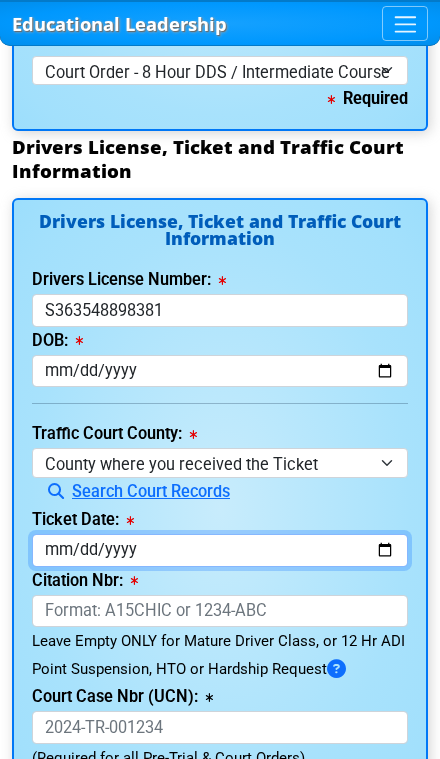 click on "Ticket Date:" at bounding box center (220, 550) 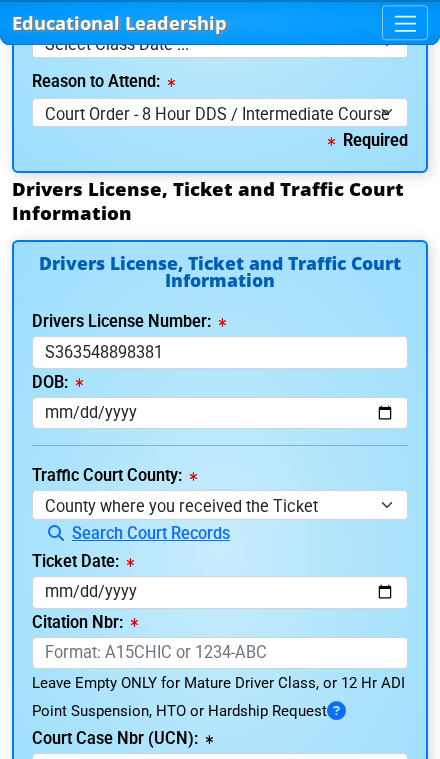 scroll, scrollTop: 4023, scrollLeft: 0, axis: vertical 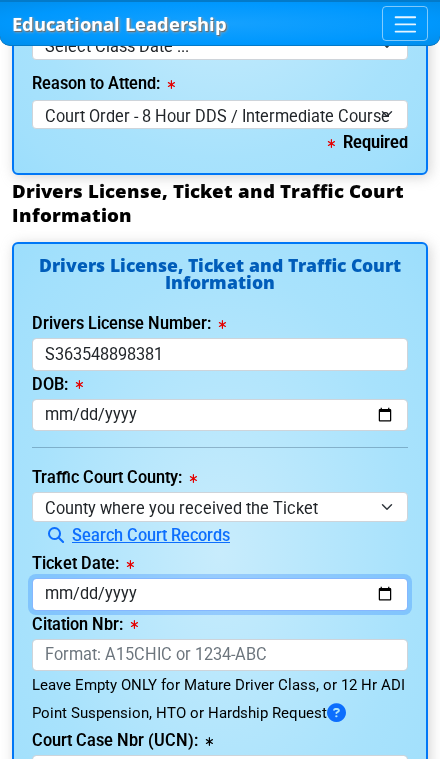click on "2025-07-13" at bounding box center (220, 594) 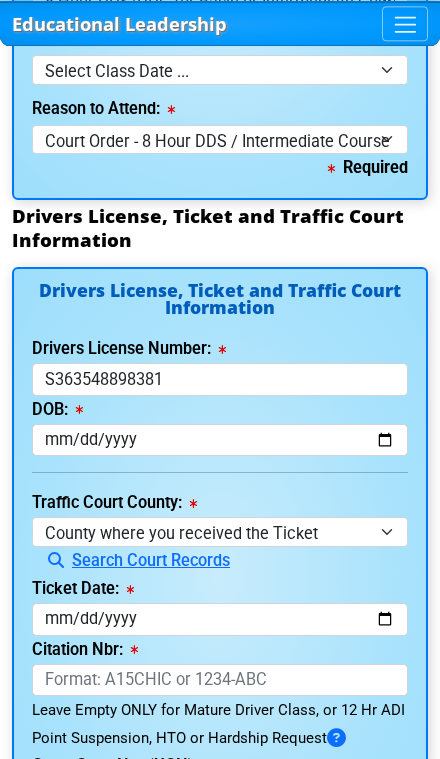 scroll, scrollTop: 4001, scrollLeft: 0, axis: vertical 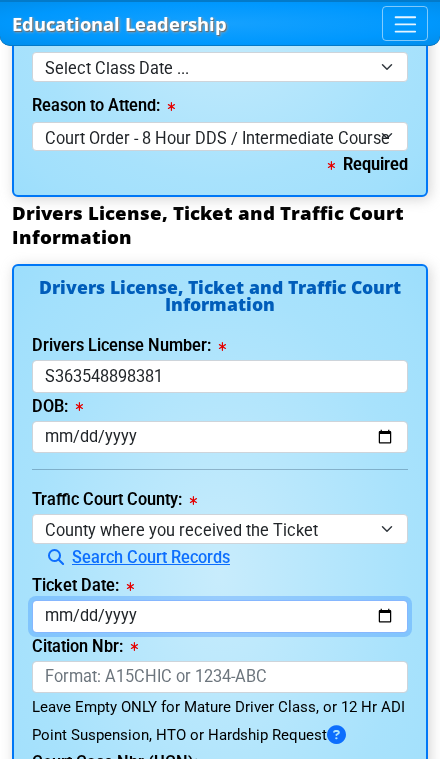 click on "2025-07-13" at bounding box center (220, 616) 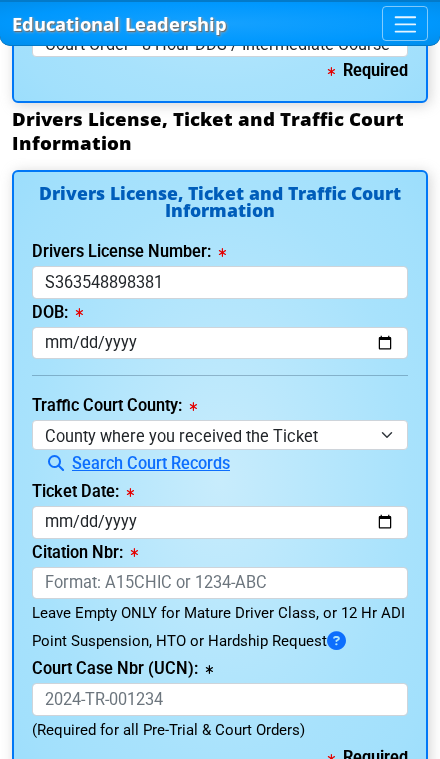 scroll, scrollTop: 4095, scrollLeft: 0, axis: vertical 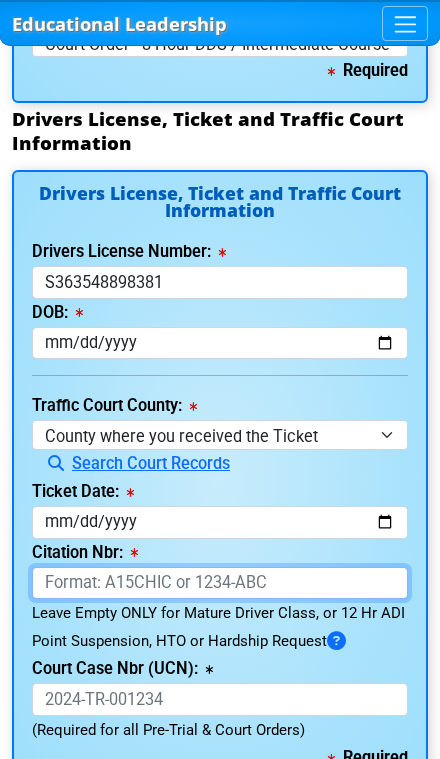 click on "Citation Nbr:" at bounding box center (220, 583) 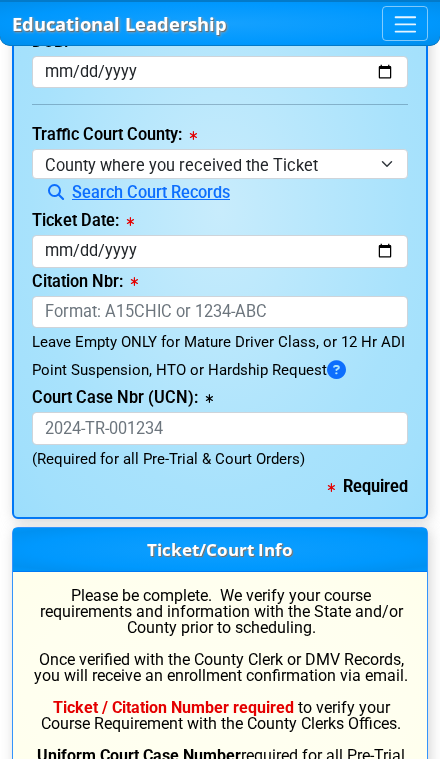 scroll, scrollTop: 4367, scrollLeft: 0, axis: vertical 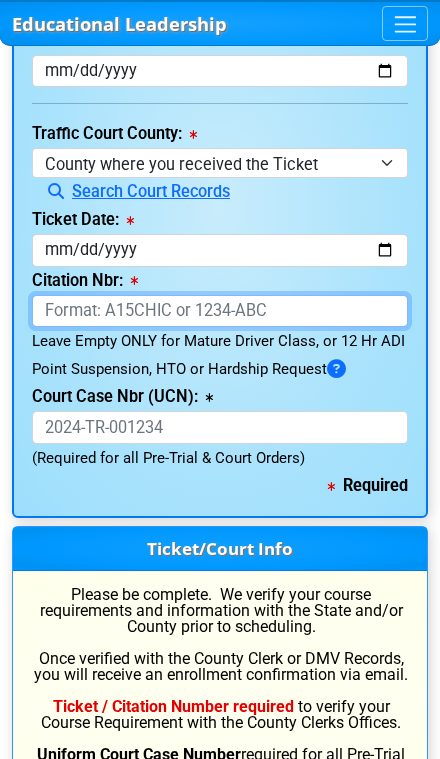 click on "Citation Nbr:" at bounding box center (220, 311) 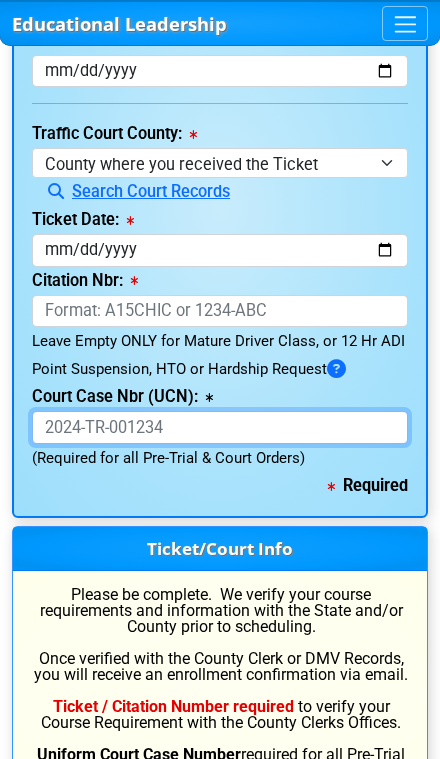 click on "Court Case Nbr (UCN):" at bounding box center (220, 427) 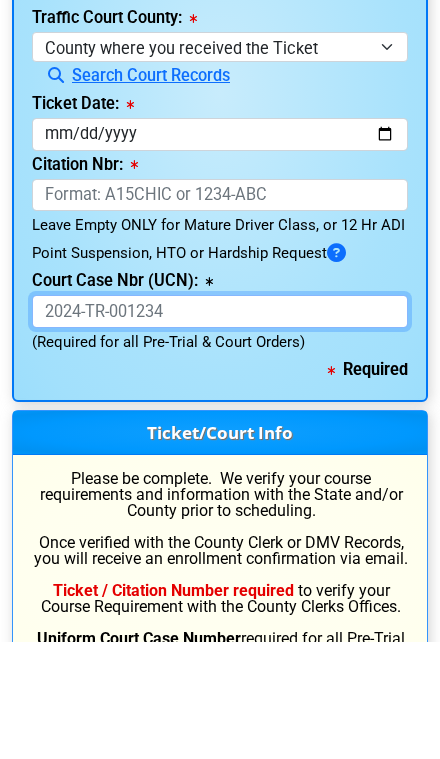 click on "Court Case Nbr (UCN):" at bounding box center [220, 428] 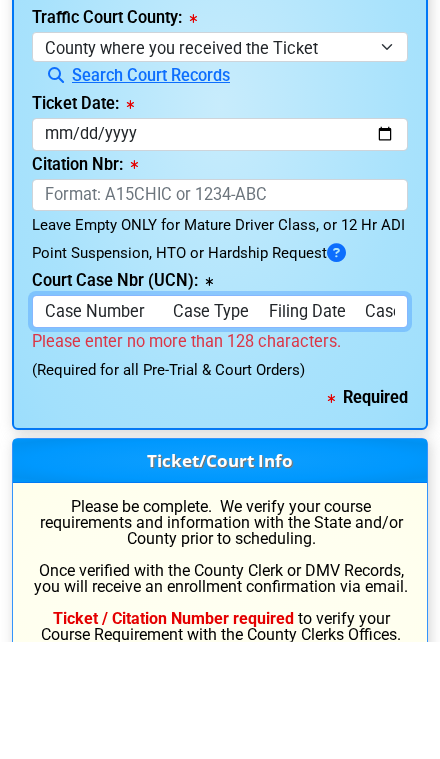 click on "Case Number	Case Type	Filing Date	Case Status	Status Date	Judge	Jurisdiction	Charging Agency 05-2025-TR-033785-AXXX-BC	TRAFFIC INFRACTION	06/06/2025	ORIGINAL DISPOSED	07/03/2025	BENJAMIN B GARAGOZLO" at bounding box center (220, 428) 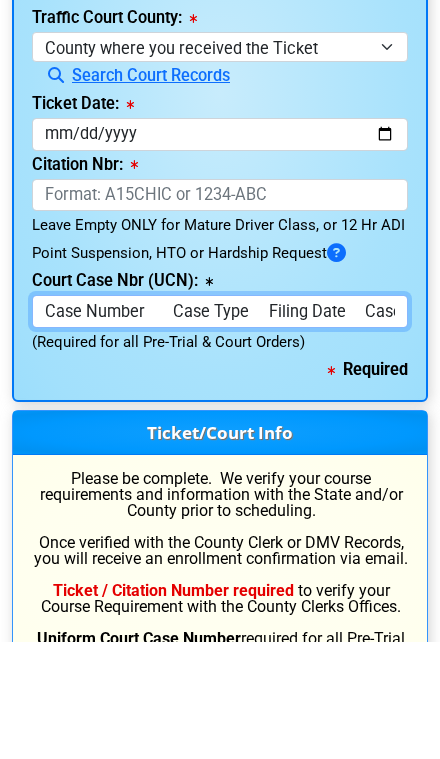 click on "Case Number	Case Type	Filing Date	Case Status	Status Date	Judge	Jurisdiction	Charging Agency 05-2025-TR-033785-AXXX-B" at bounding box center (220, 428) 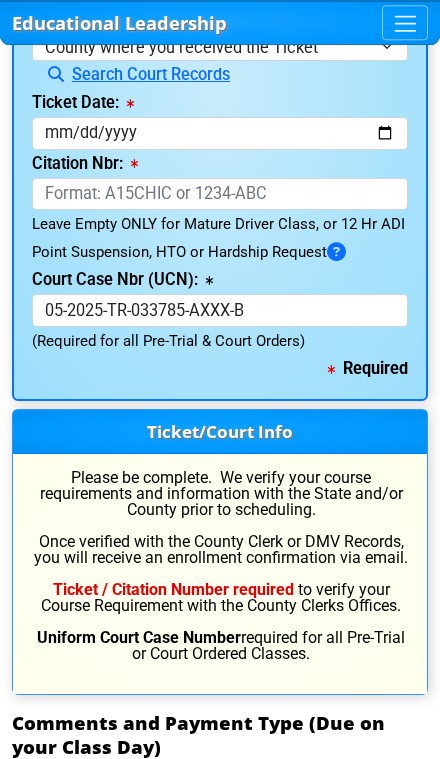 scroll, scrollTop: 4484, scrollLeft: 0, axis: vertical 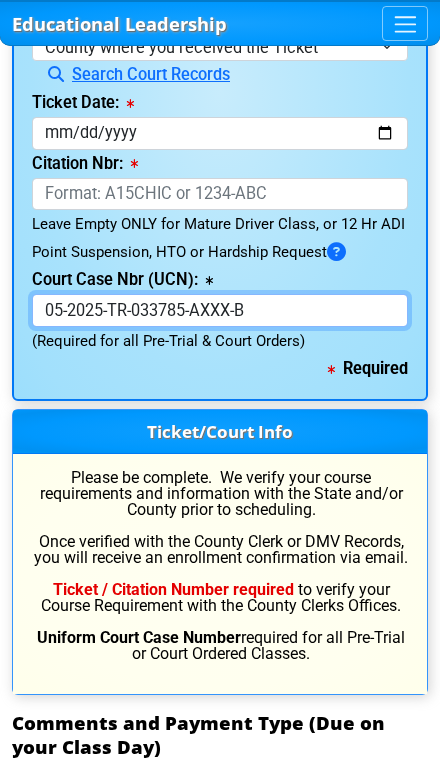 type on "05-2025-TR-033785-AXXX-B" 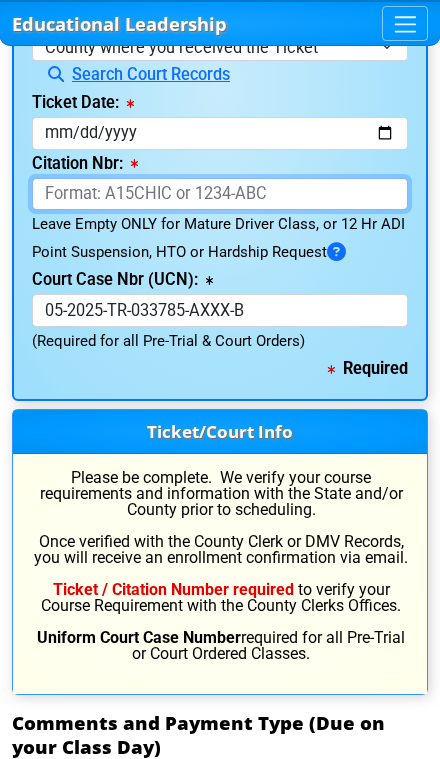 click on "Citation Nbr:" at bounding box center (220, 194) 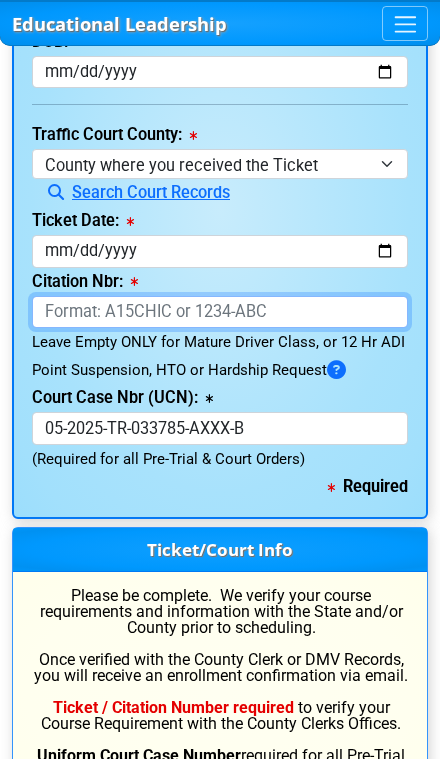 click on "Citation Nbr:" at bounding box center (220, 312) 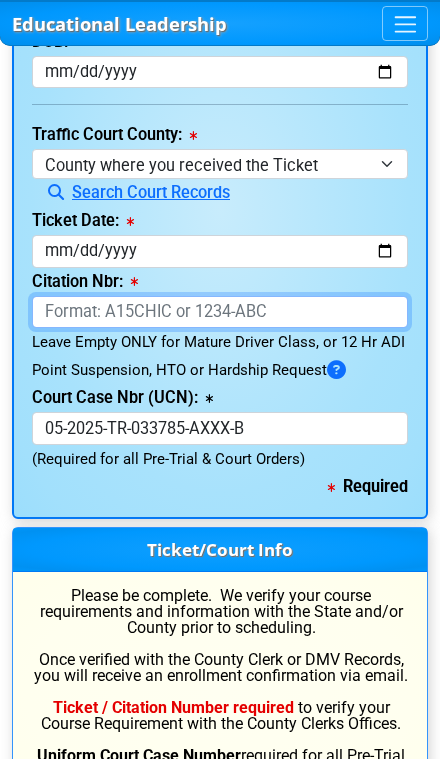 paste on "A L 6 N N 4 E" 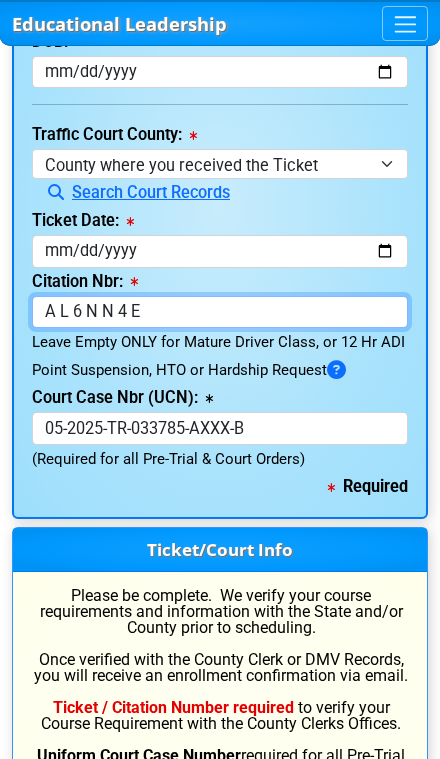 type on "A L 6 N N 4 E" 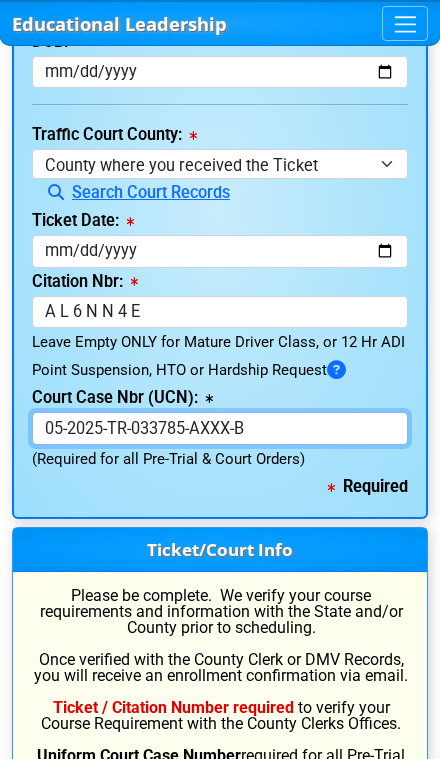 click on "05-2025-TR-033785-AXXX-B" at bounding box center (220, 428) 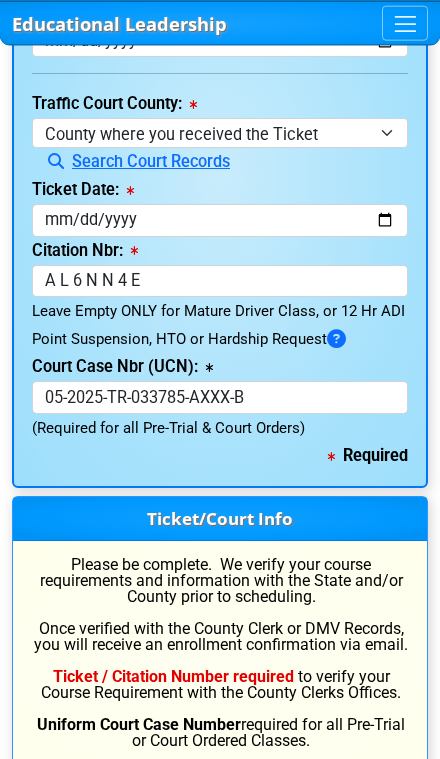 scroll, scrollTop: 4398, scrollLeft: 0, axis: vertical 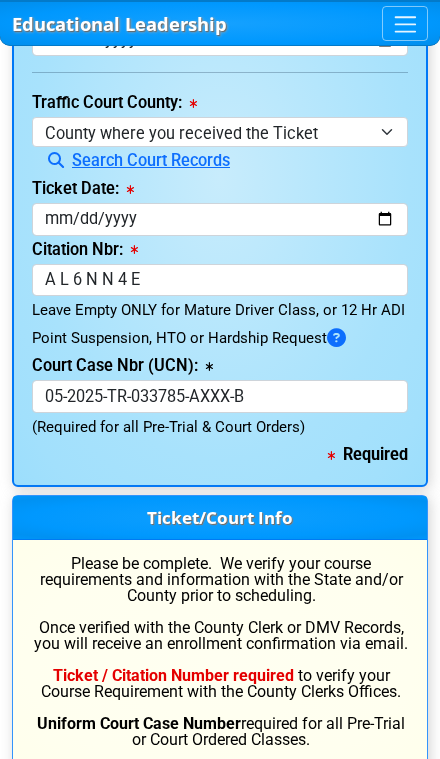 click on "Ticket/Court Info" at bounding box center [220, 518] 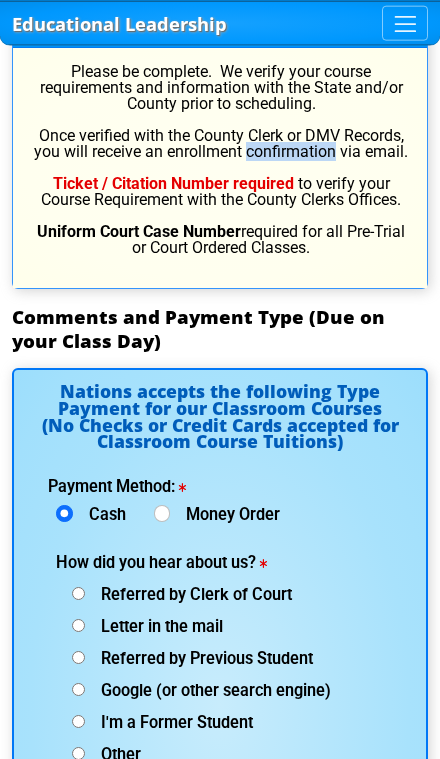 scroll, scrollTop: 4896, scrollLeft: 0, axis: vertical 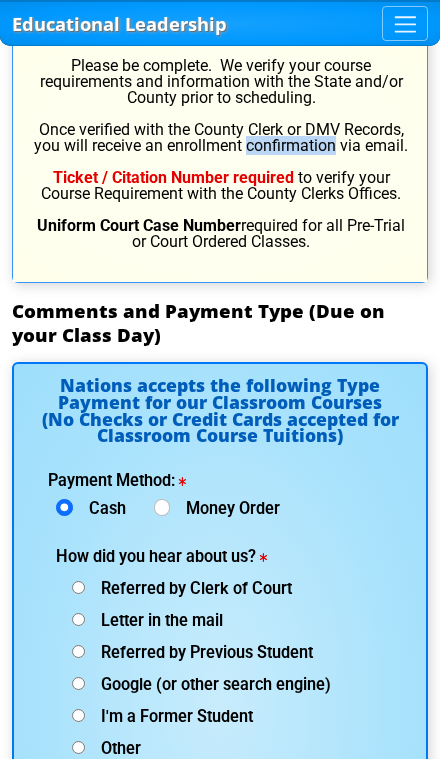 click on "Referred by Clerk of Court" at bounding box center [188, 588] 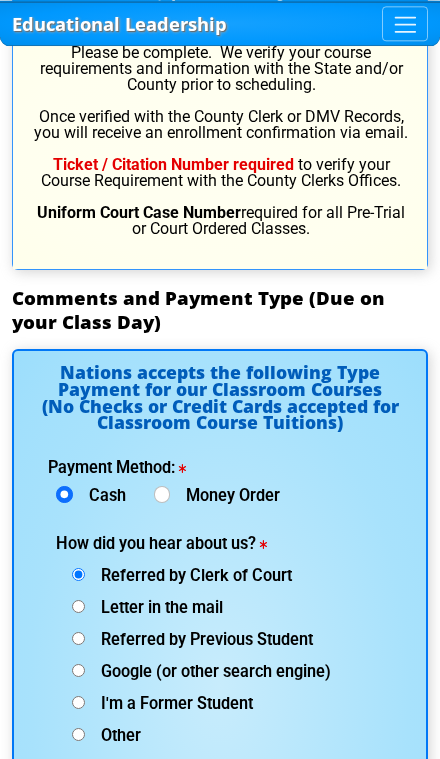 scroll, scrollTop: 4912, scrollLeft: 0, axis: vertical 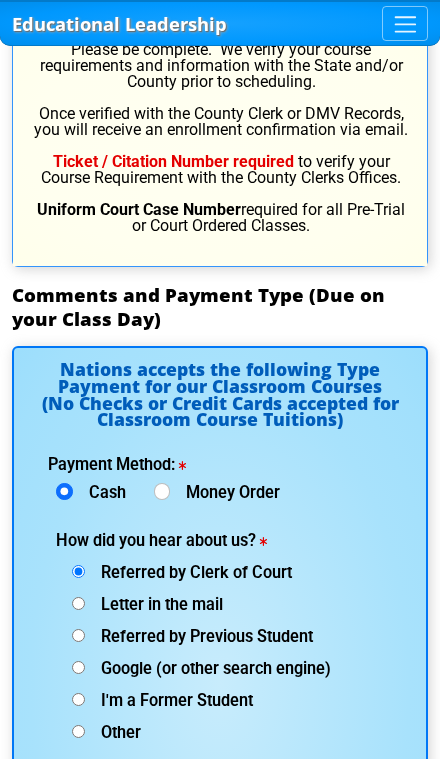 click on "Google (or other search engine)" at bounding box center [208, 668] 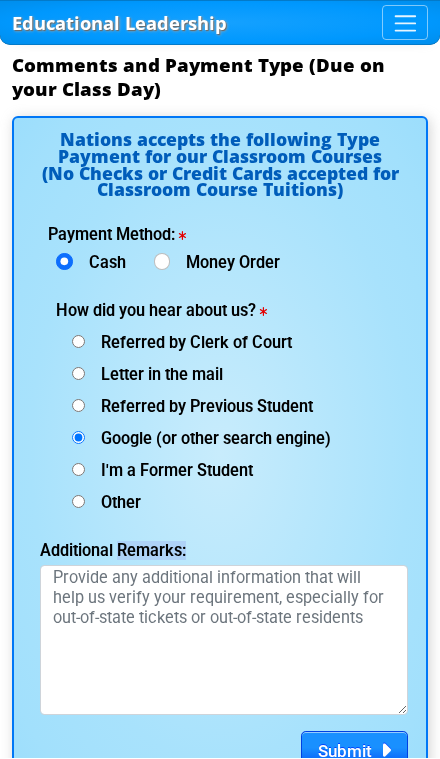 scroll, scrollTop: 5142, scrollLeft: 0, axis: vertical 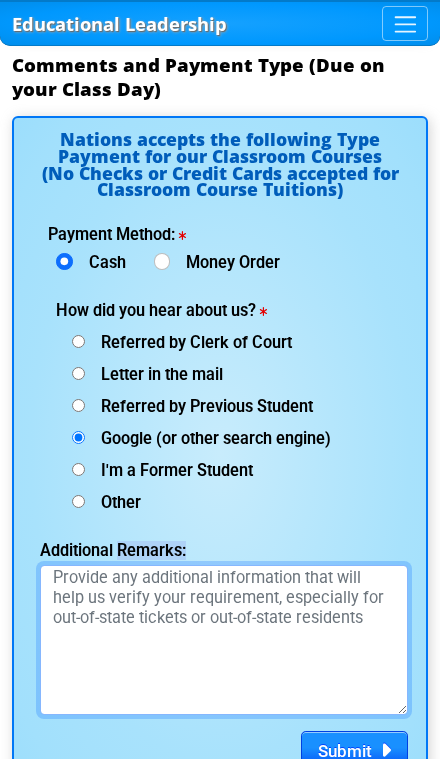 click on "Additional Remarks:" at bounding box center [224, 640] 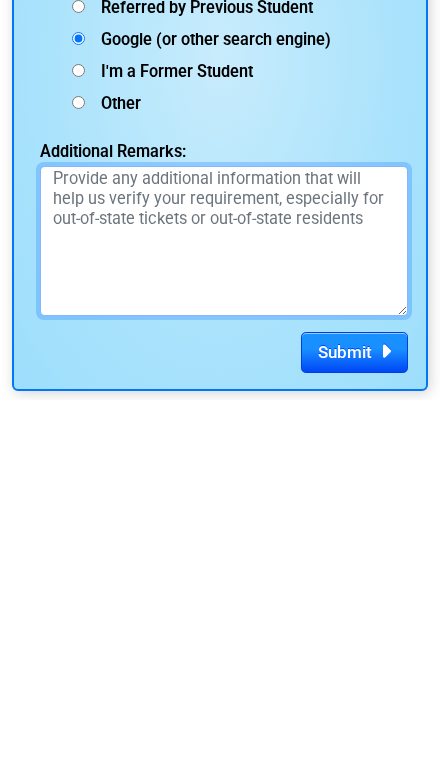 scroll, scrollTop: 5215, scrollLeft: 0, axis: vertical 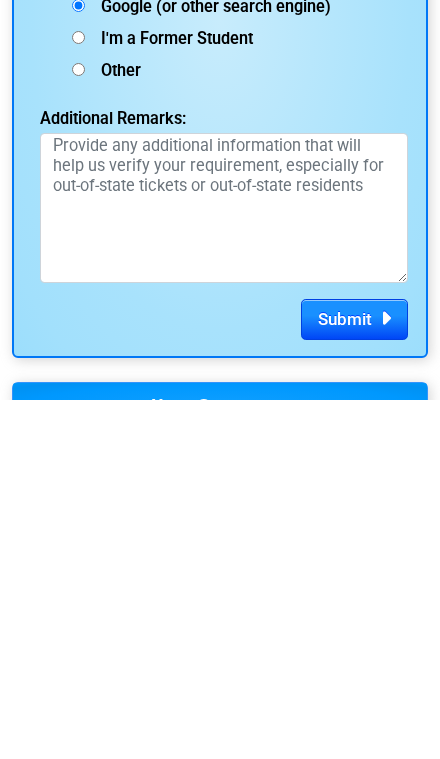 click on "If your class is for a non-Florida Citation, please tell us more in the remarks section.  (State, County, Court Ordered or Plea Agreement, and when approval was received from the "other state" to attend your class in Florida. A Court Case Number  is required for all out-of-state requirements .    Thank you!" at bounding box center [220, 890] 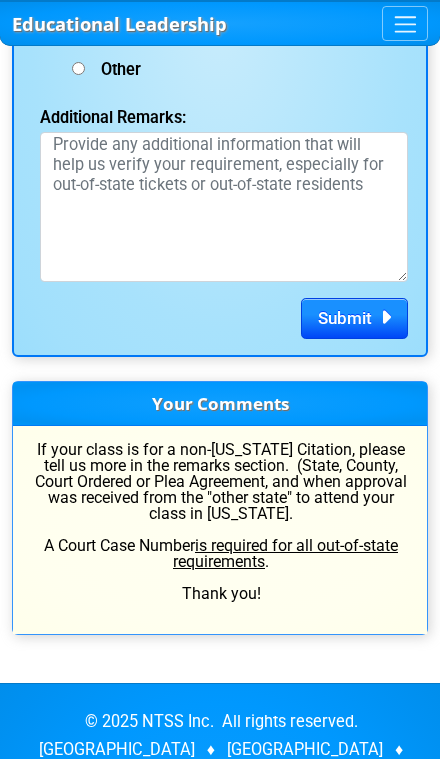 click on "Educational Leadership
Home
Courses
Certified Defensive Driving Courses
4-Hour DDS/Basic Class »
4 Hour DDS/BDI Online Course
4 Hour DDS/BDI Classroom Course
4 Hour Under 25 DDS Class
4 Hour Drug and Alcohol Class (for Permit)
Teaching Your Teen to Drive
Mature Defensive Driver Class (Senior Driver Insurance Discount) »
Mature Driver Online Class
Mature Driver in Classroom
8 Hour DDS/Intermediate Course »
8 Hour DDS Classroom Course
8 Hour DDS Online Class
8 Hour Aggressive Driving Course »
Aggressive Driver in Classroom
Aggressive Driver Online Course
8 Hour DWLS/R / FACT Course
12 Hour ADI (Advanced) Course »" at bounding box center [220, -2162] 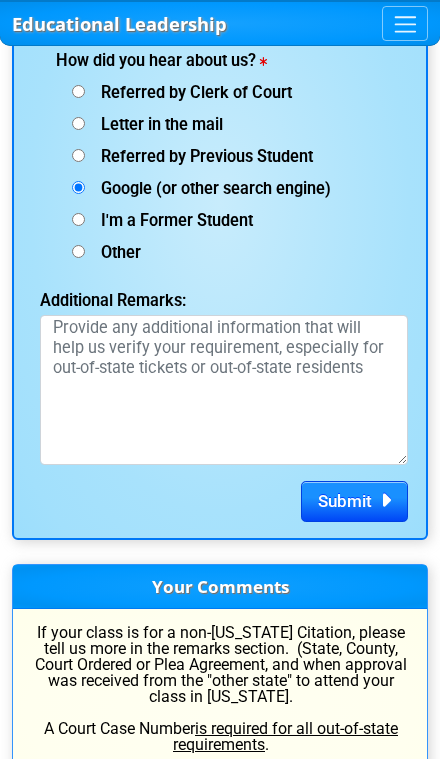 scroll, scrollTop: 5397, scrollLeft: 0, axis: vertical 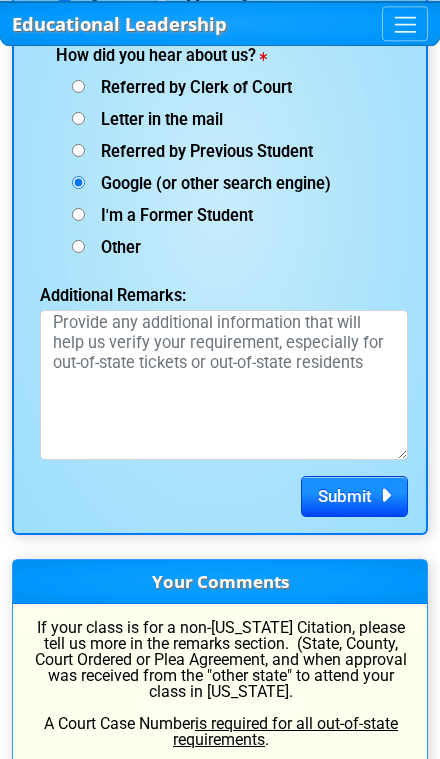 click on "Submit" at bounding box center (345, 496) 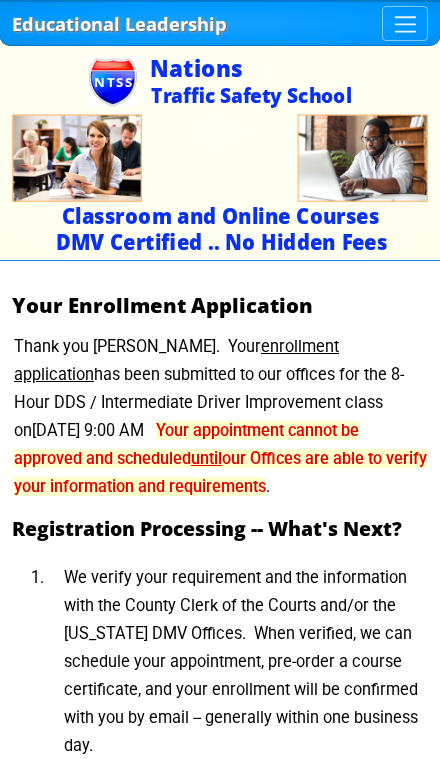 scroll, scrollTop: 0, scrollLeft: 0, axis: both 